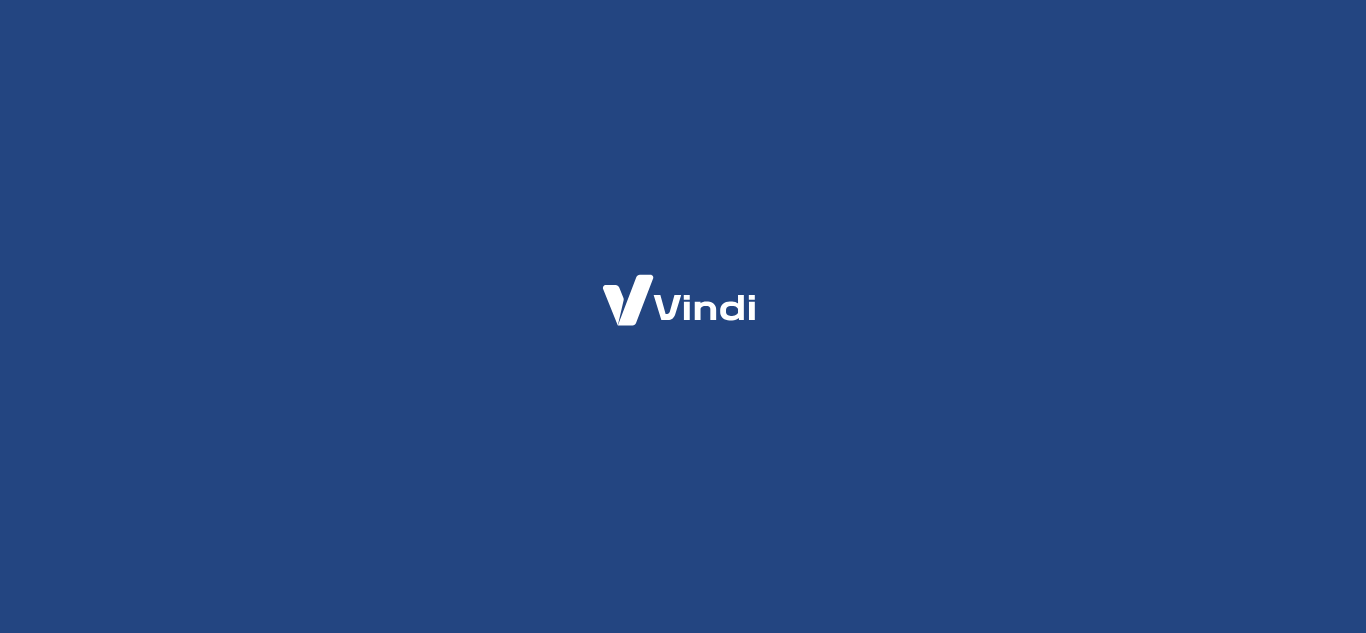scroll, scrollTop: 0, scrollLeft: 0, axis: both 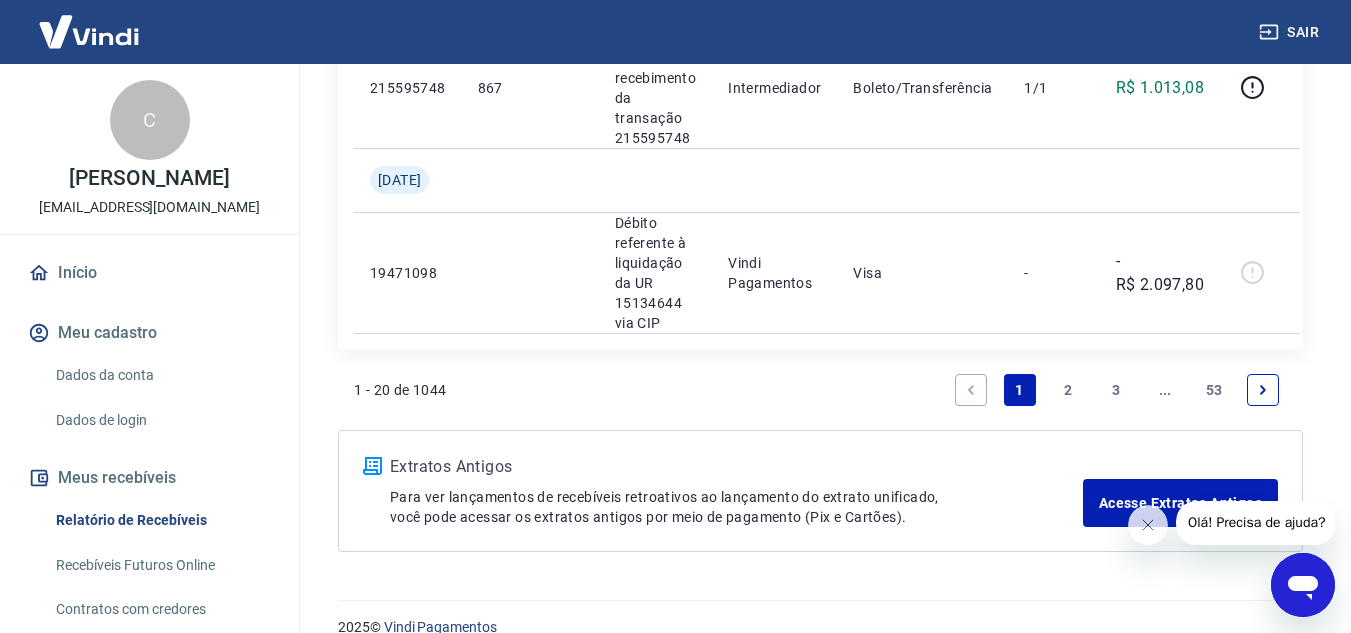 click on "2" at bounding box center [1068, 390] 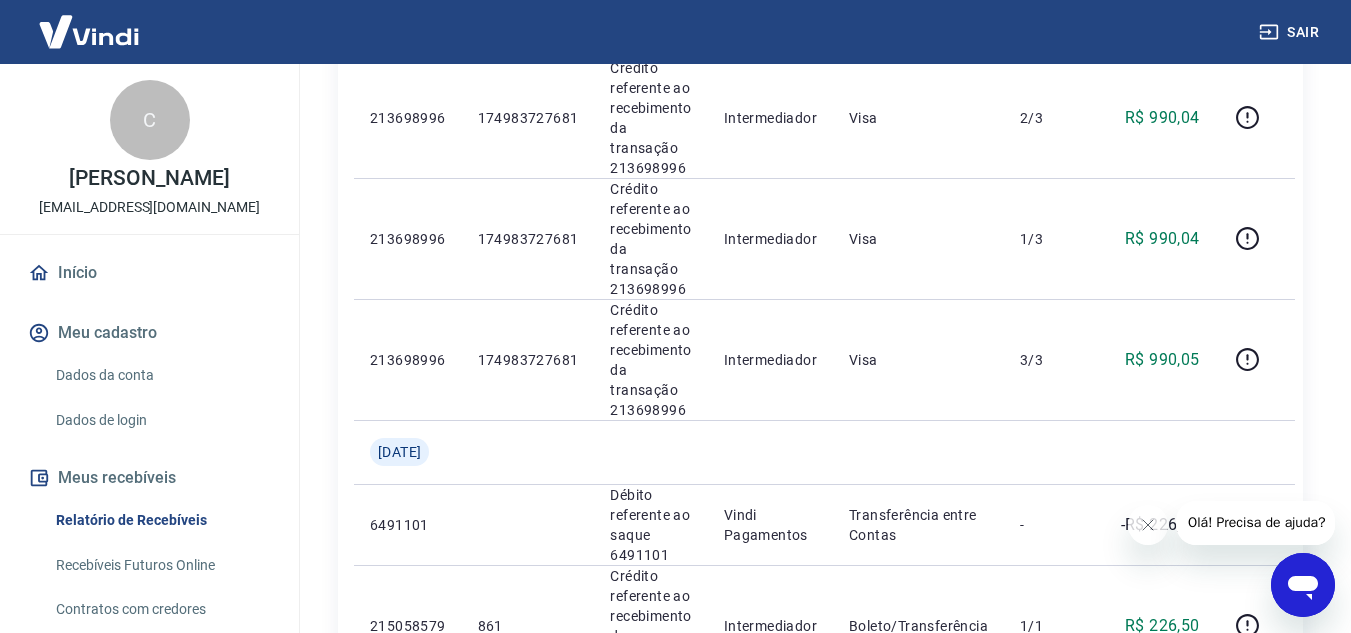 scroll, scrollTop: 1600, scrollLeft: 0, axis: vertical 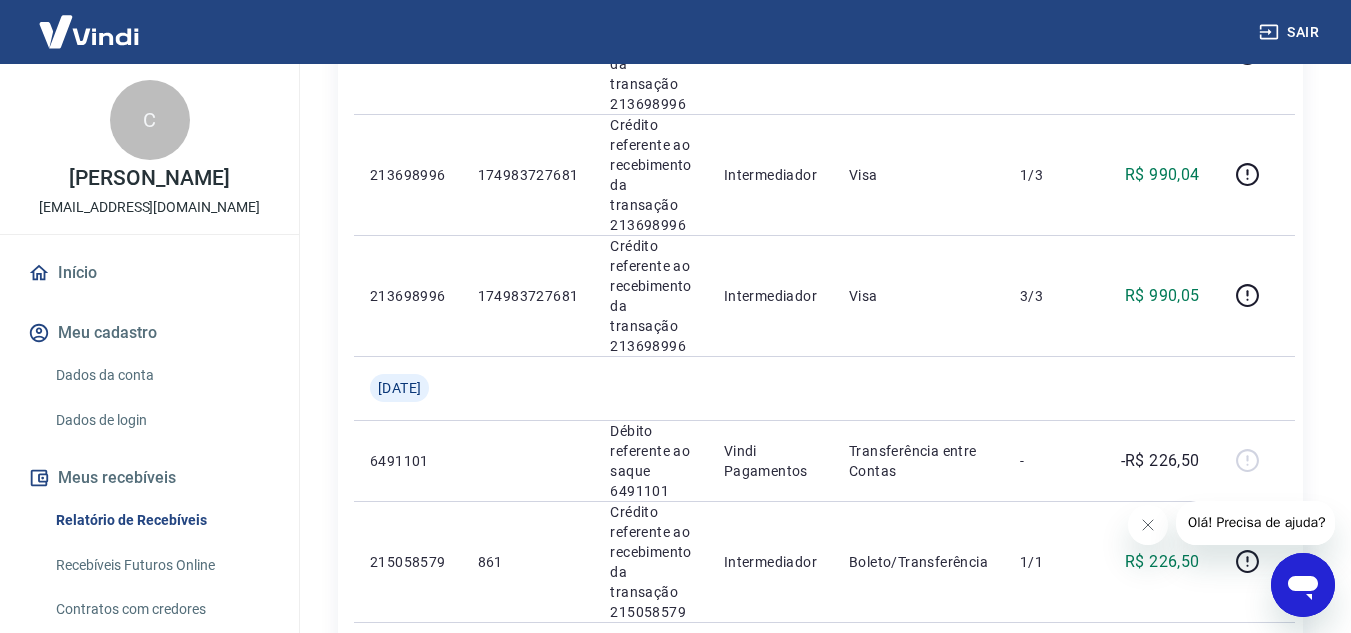 click on "Início" at bounding box center (149, 273) 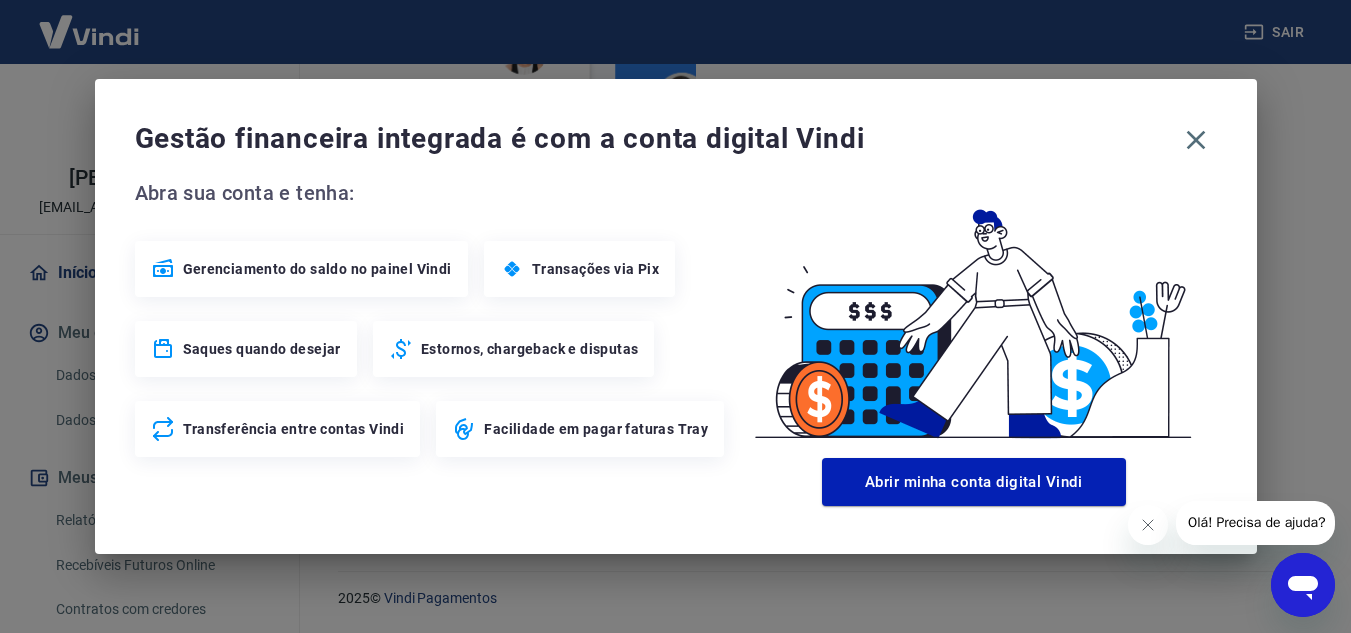 scroll, scrollTop: 1079, scrollLeft: 0, axis: vertical 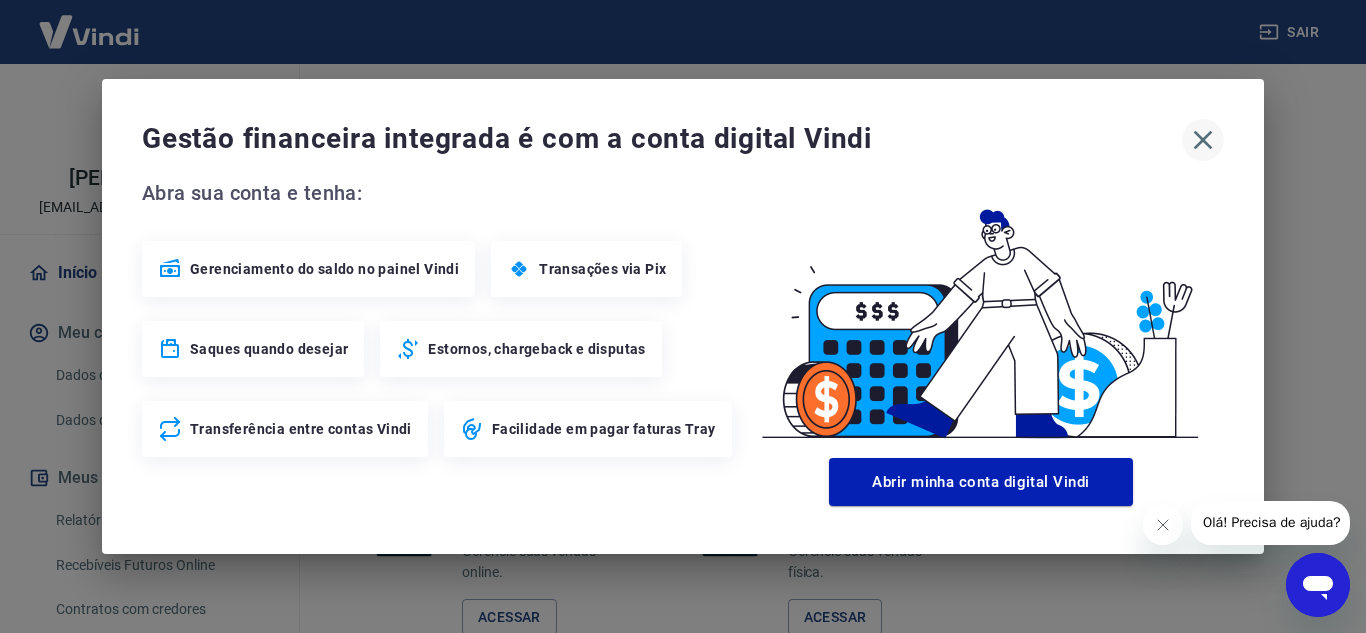 click 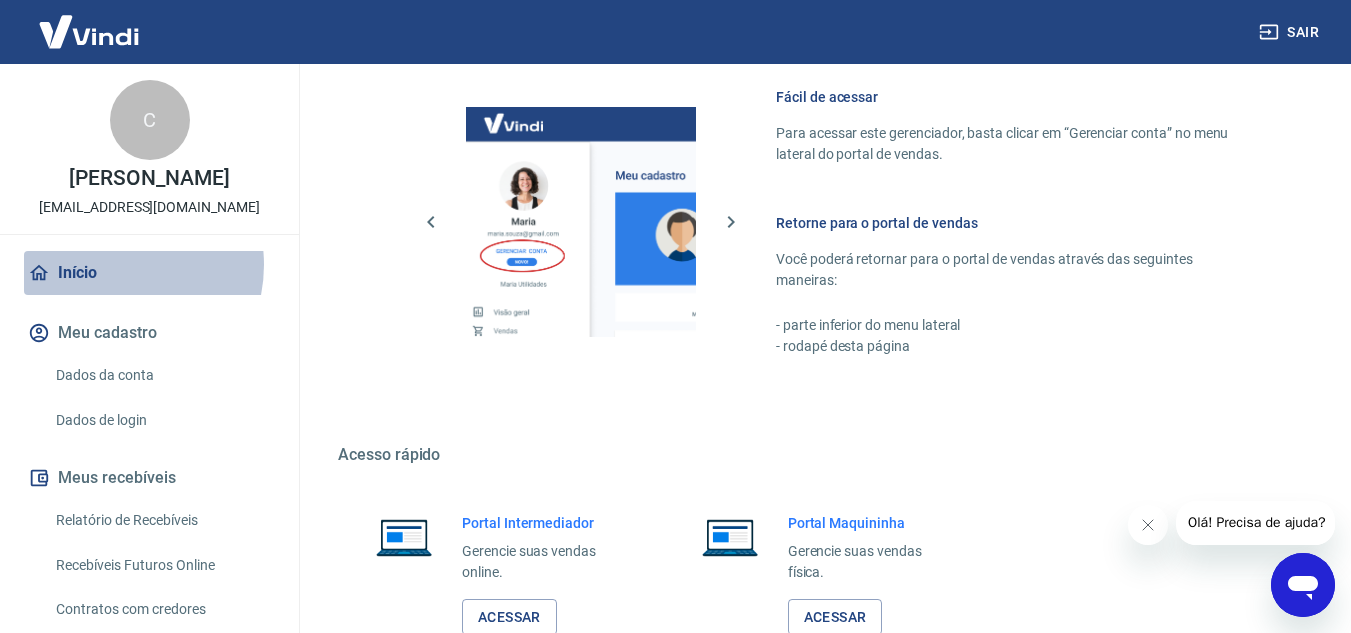 click on "Início" at bounding box center [149, 273] 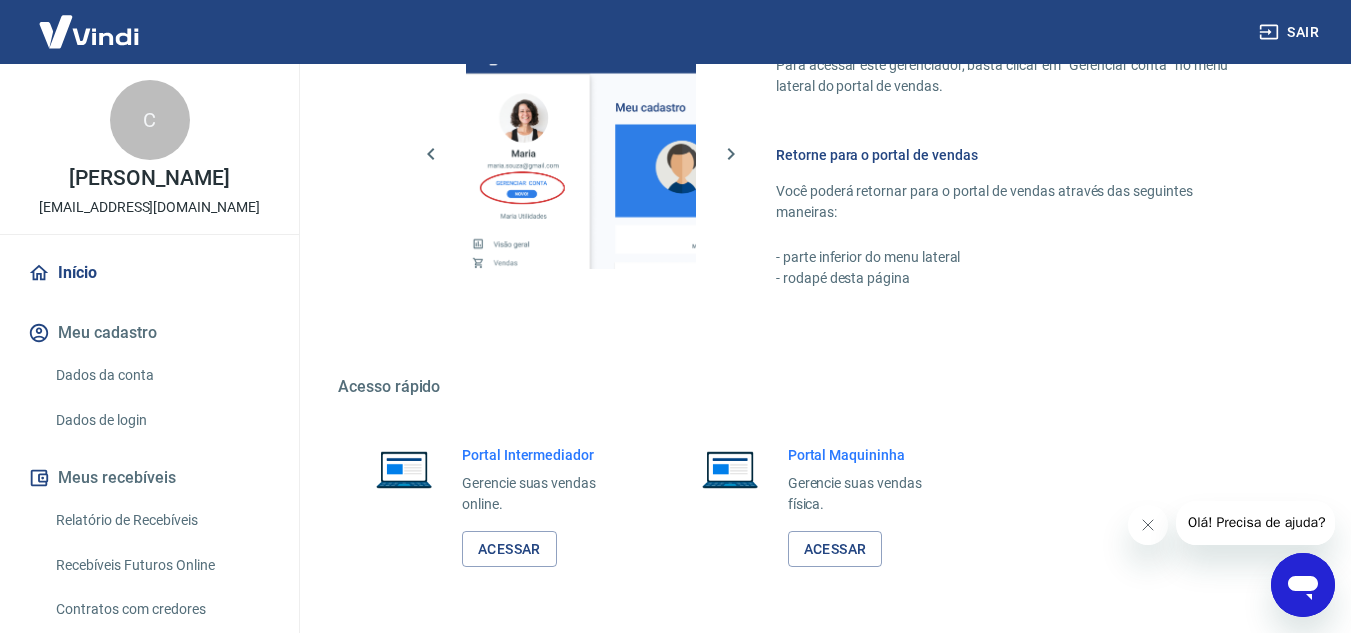 scroll, scrollTop: 1215, scrollLeft: 0, axis: vertical 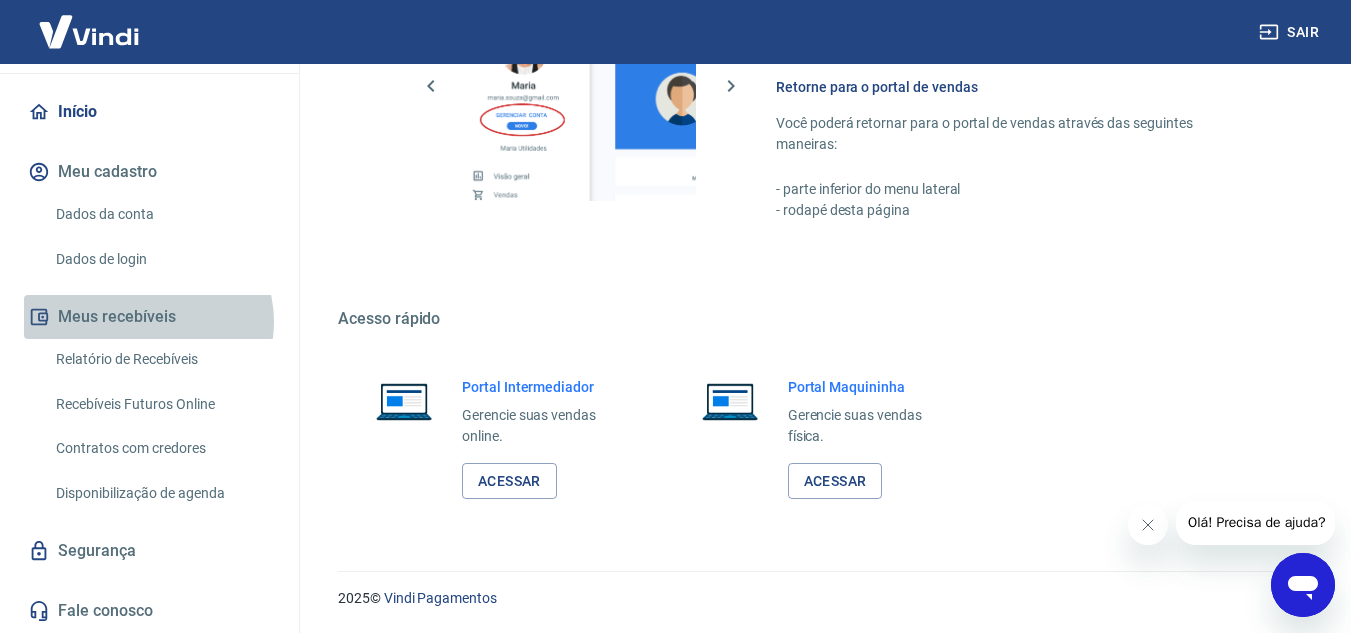 click on "Meus recebíveis" at bounding box center [149, 317] 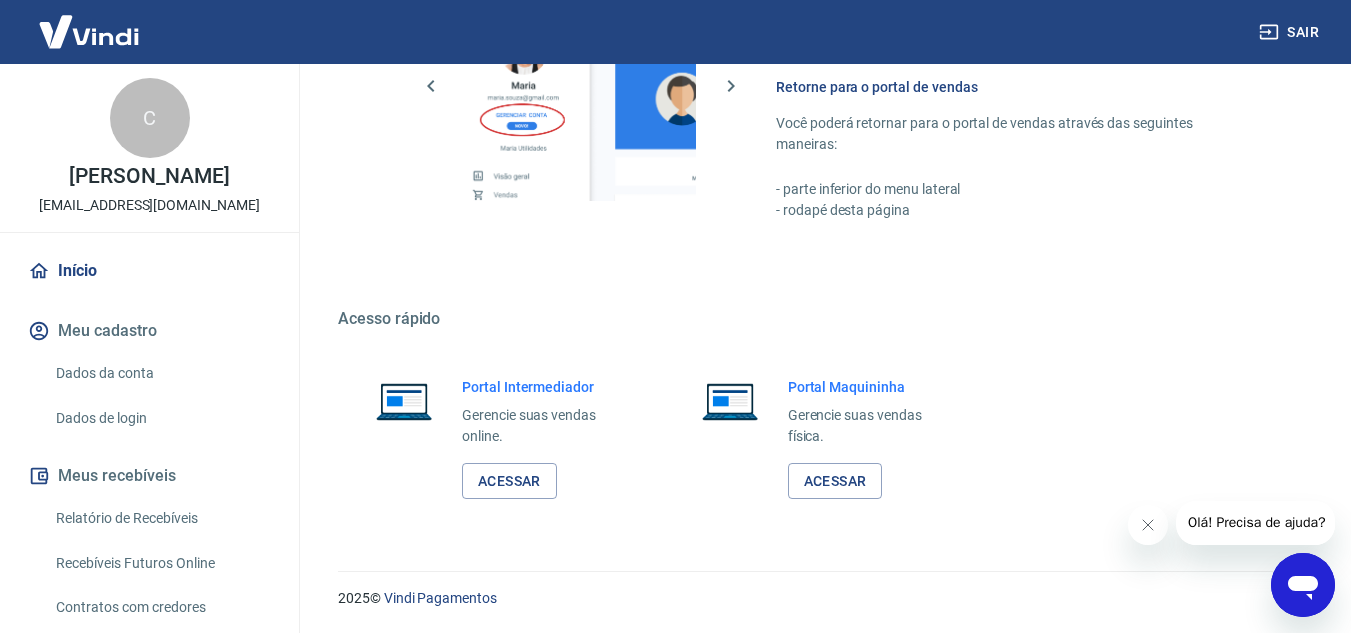 scroll, scrollTop: 0, scrollLeft: 0, axis: both 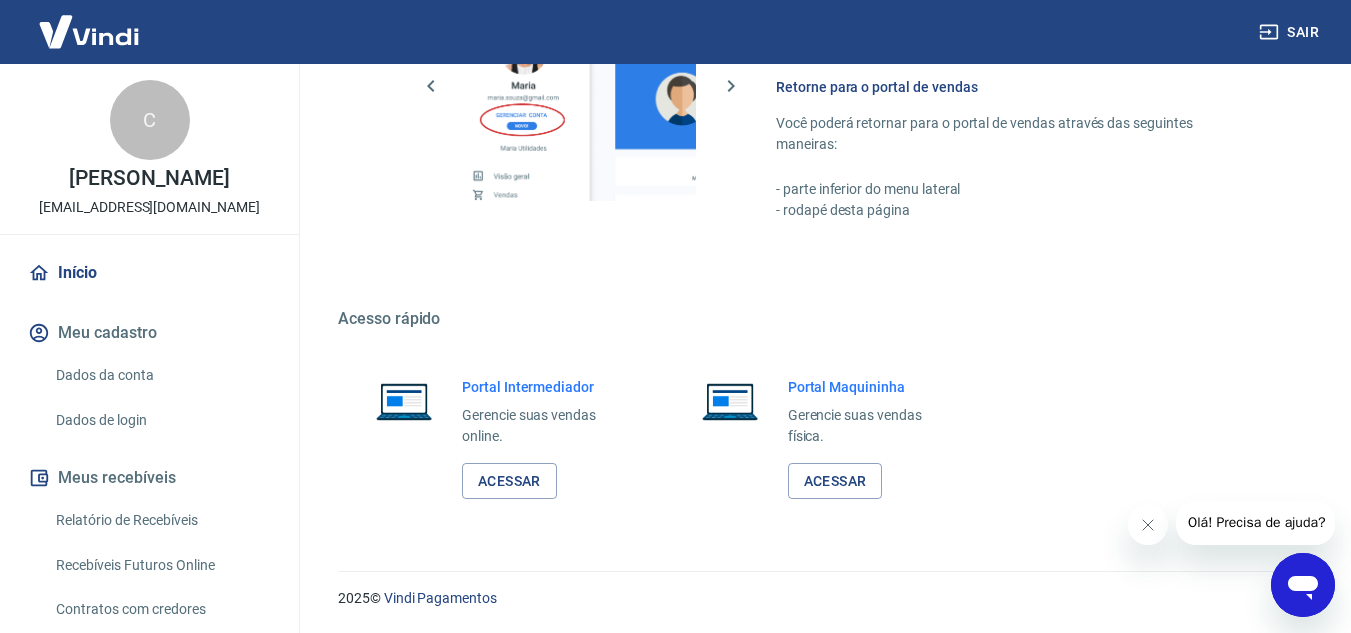 click on "Sair" at bounding box center [1291, 32] 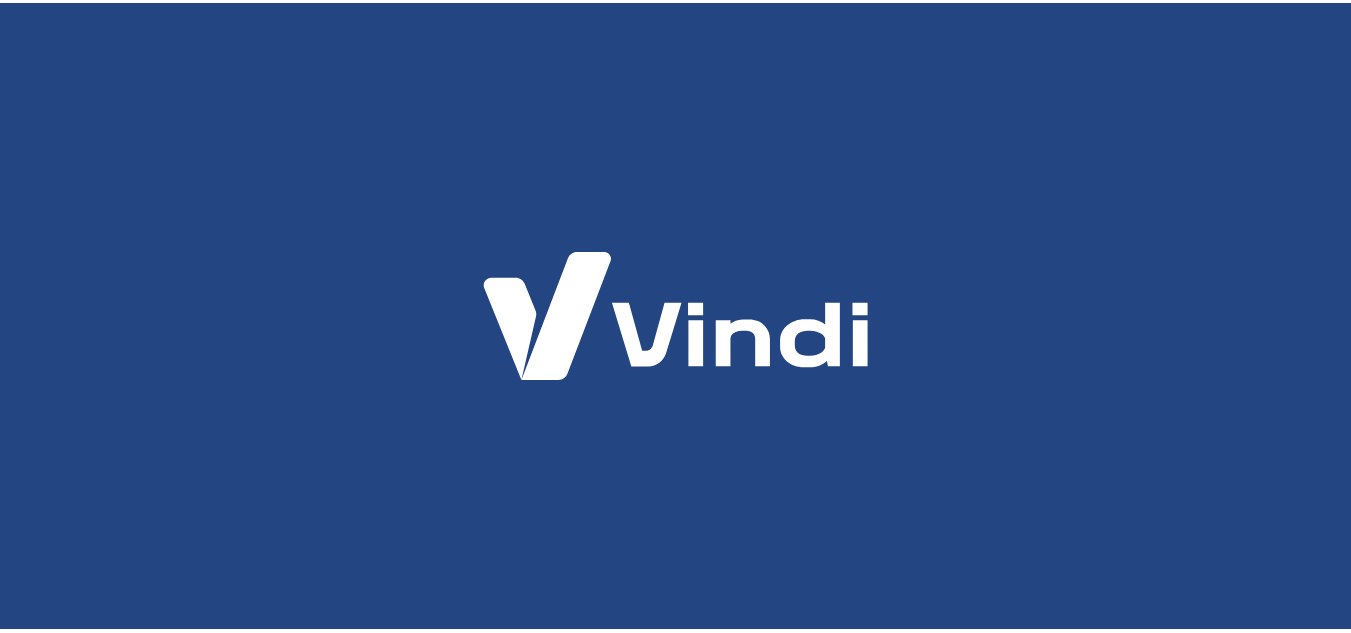 scroll, scrollTop: 0, scrollLeft: 0, axis: both 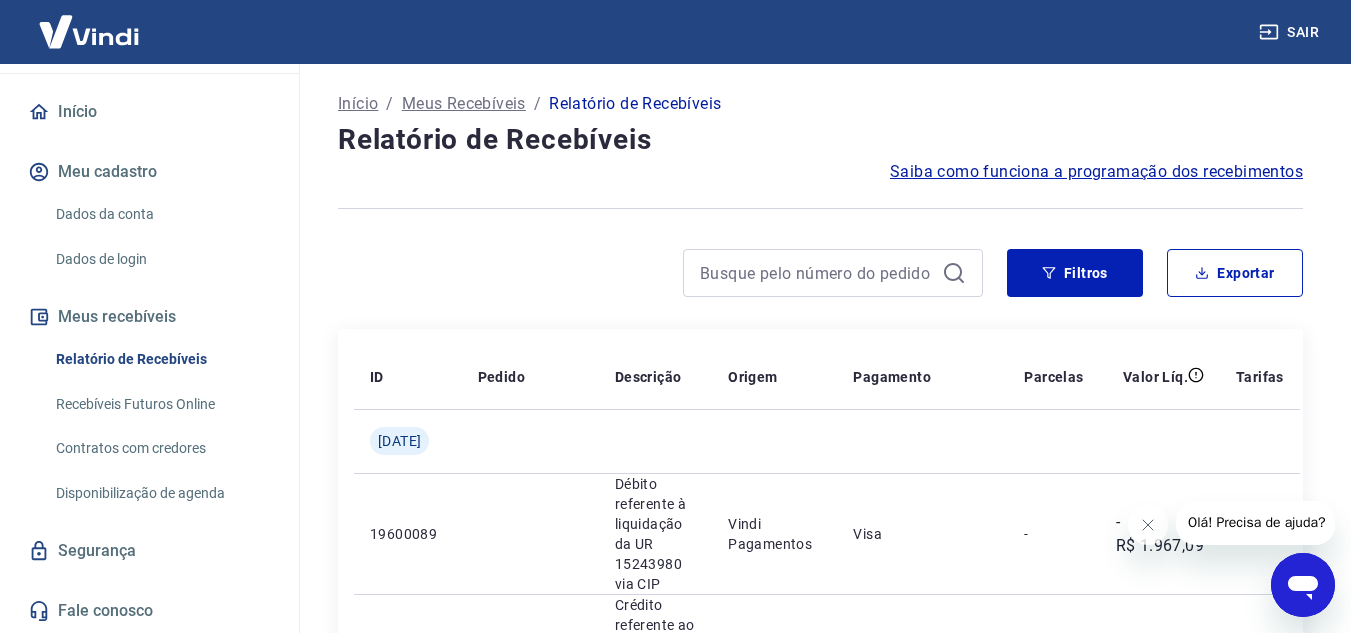 click on "Início" at bounding box center [149, 112] 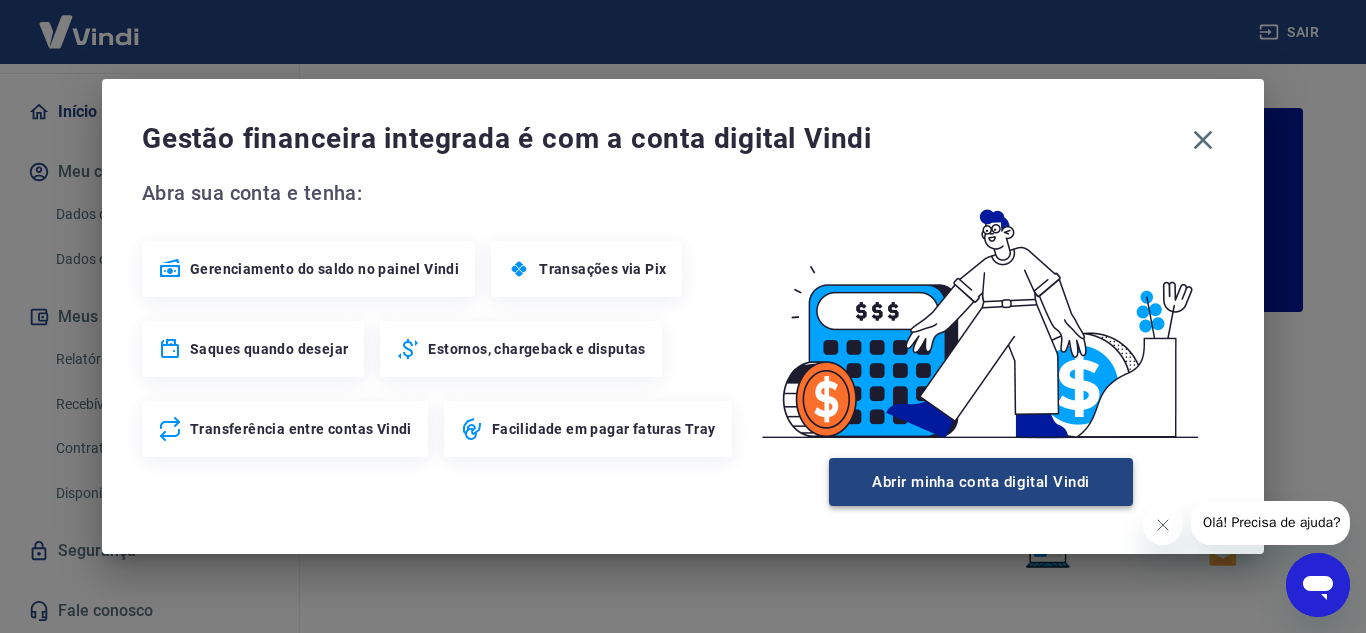 click on "Abrir minha conta digital Vindi" at bounding box center [981, 482] 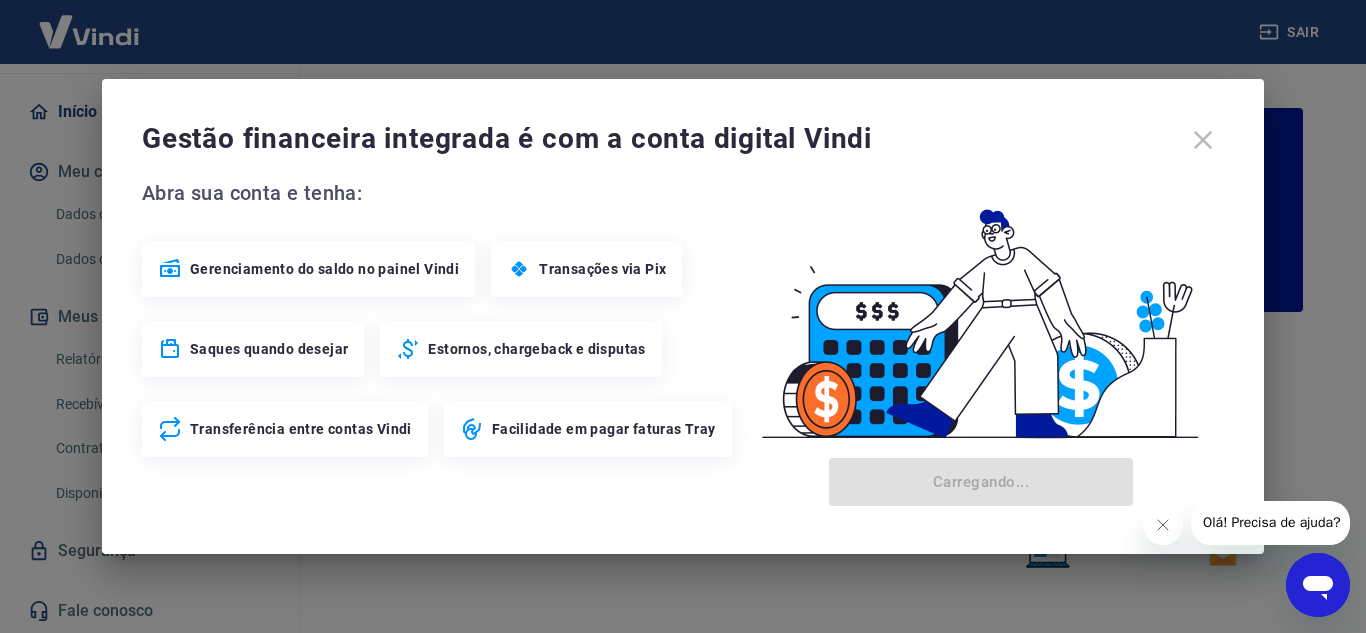 click on "Gestão financeira integrada é com a conta digital Vindi" at bounding box center [683, 140] 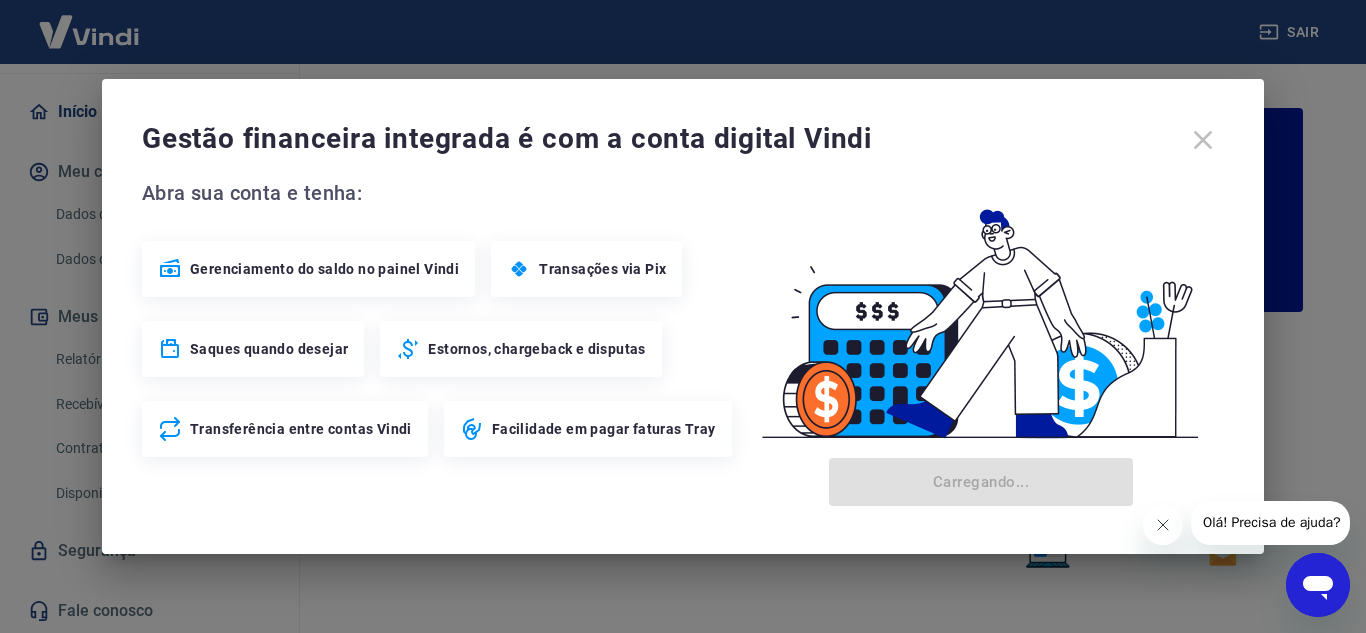 click 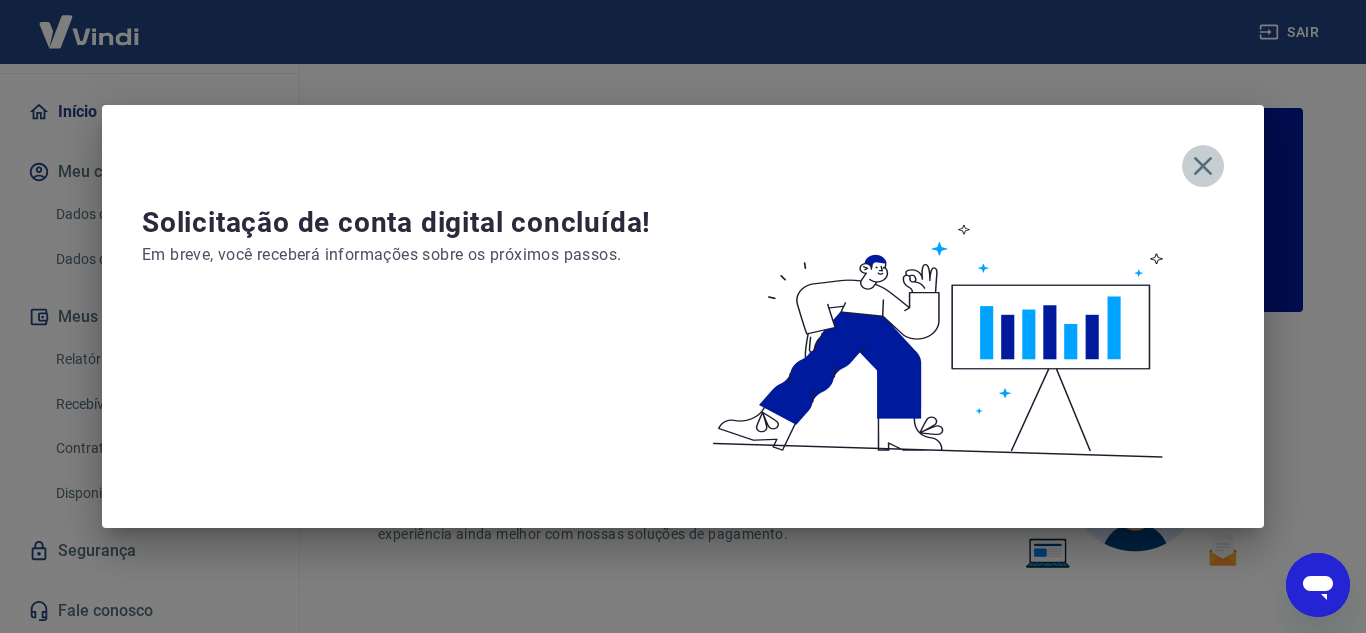 click 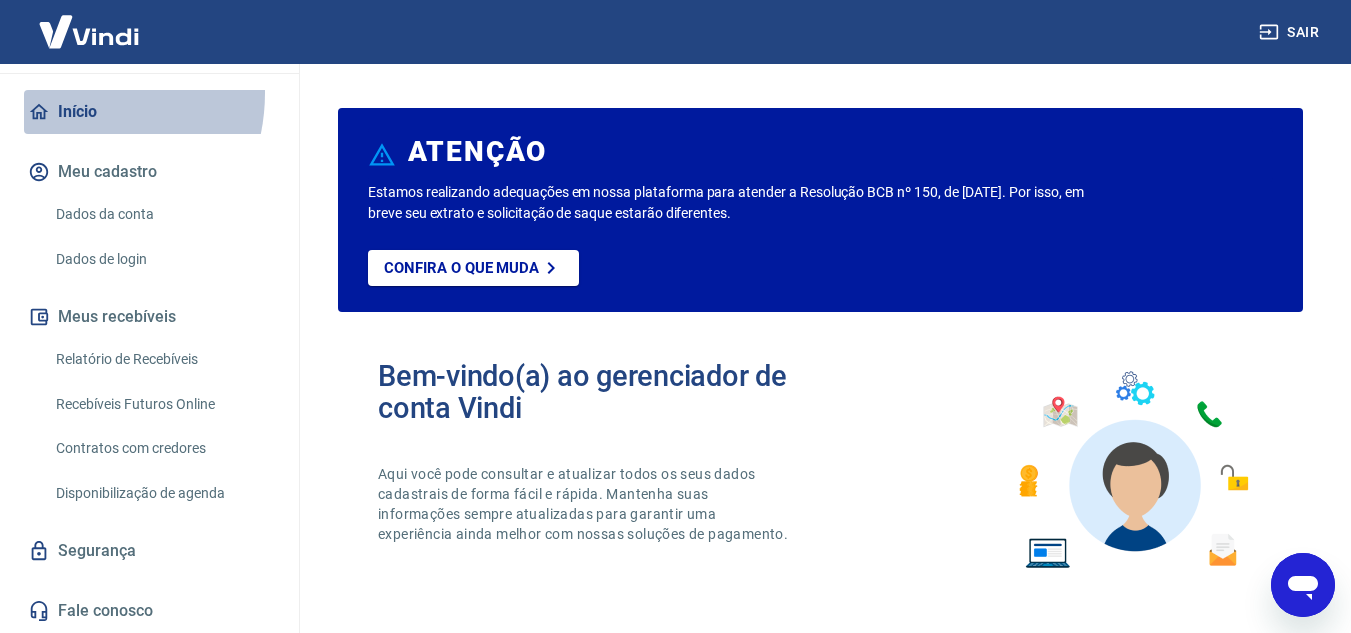 click on "Início" at bounding box center [149, 112] 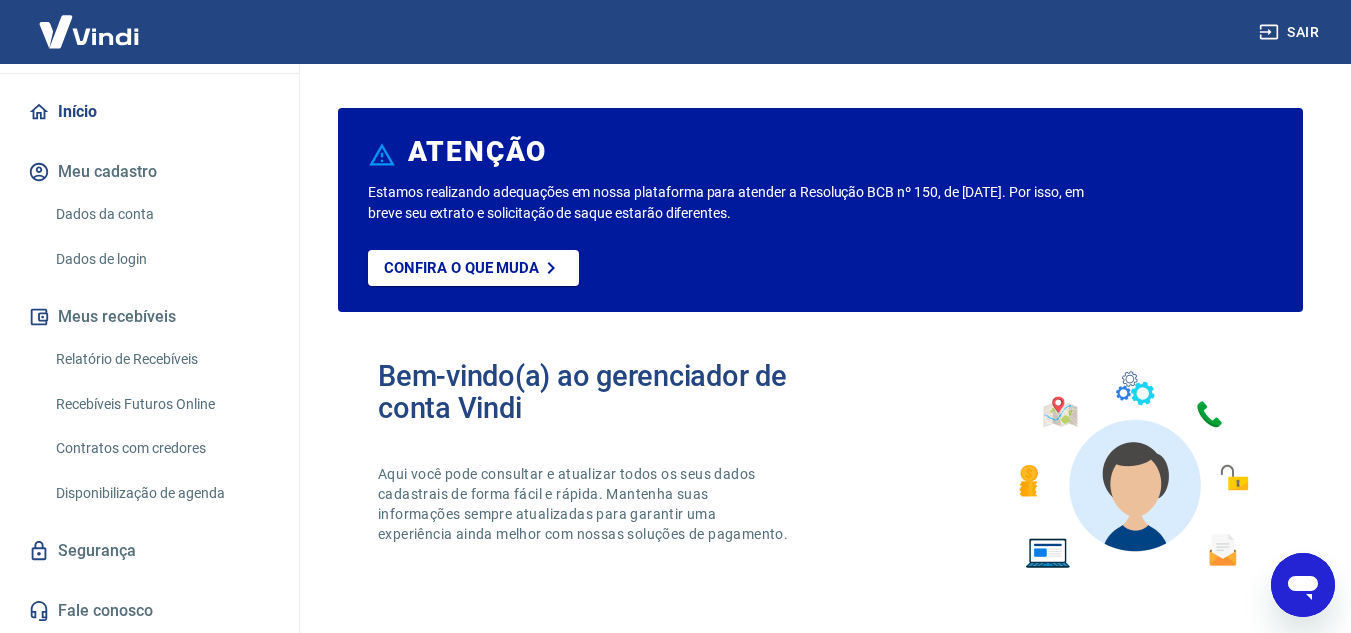 click at bounding box center (89, 31) 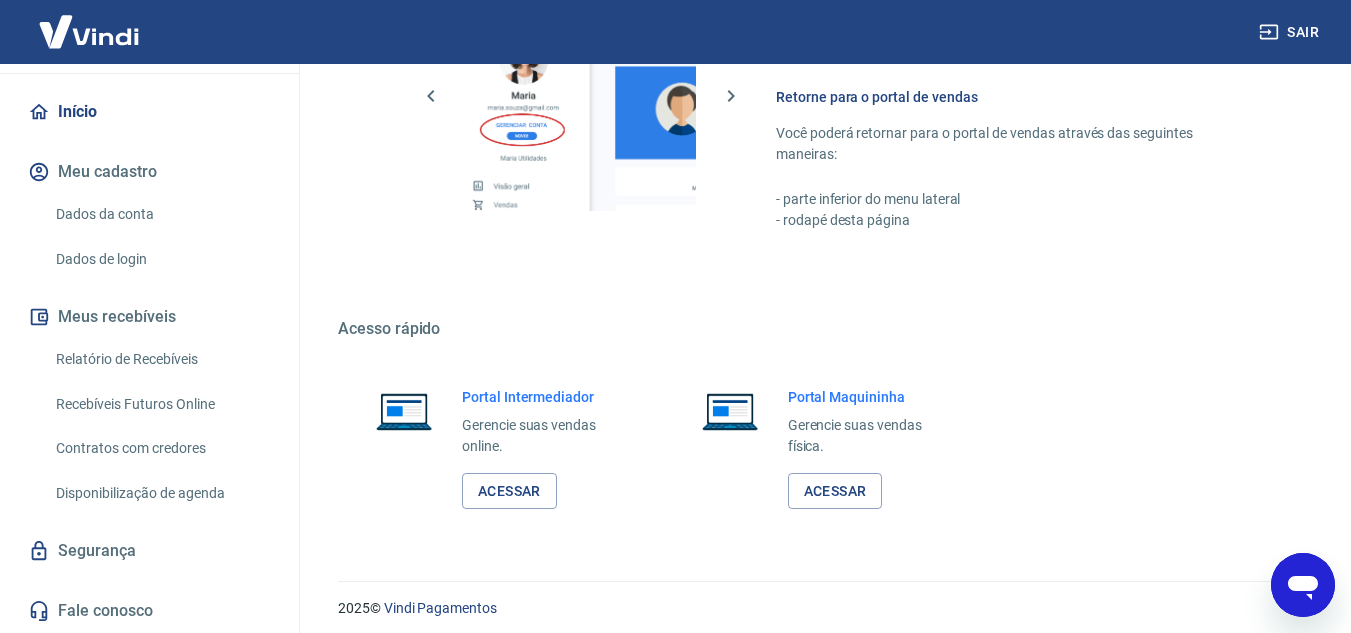 scroll, scrollTop: 1215, scrollLeft: 0, axis: vertical 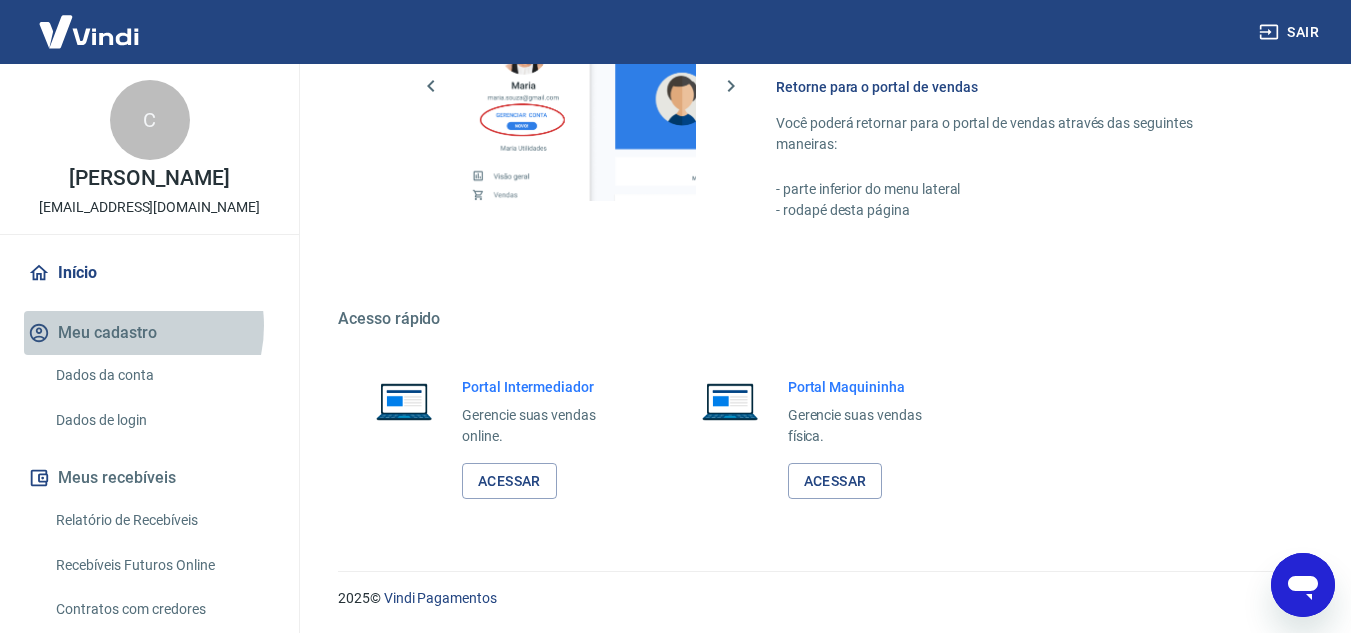 click on "Meu cadastro" at bounding box center (149, 333) 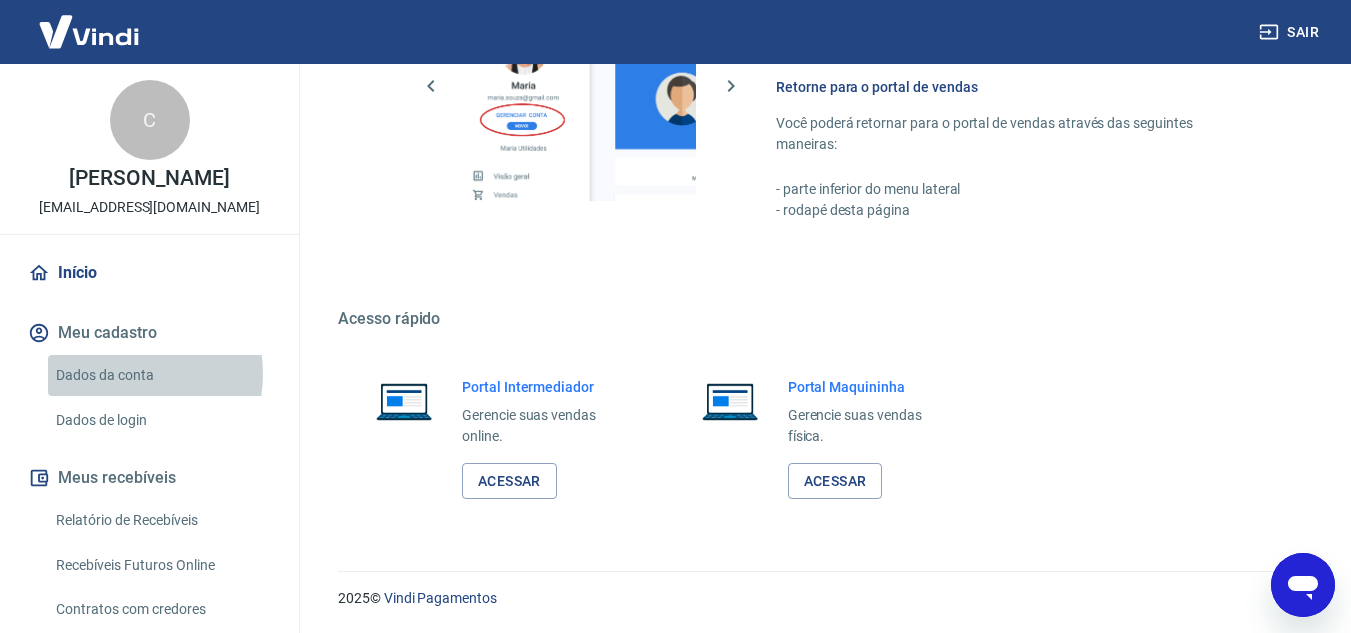 click on "Dados da conta" at bounding box center [161, 375] 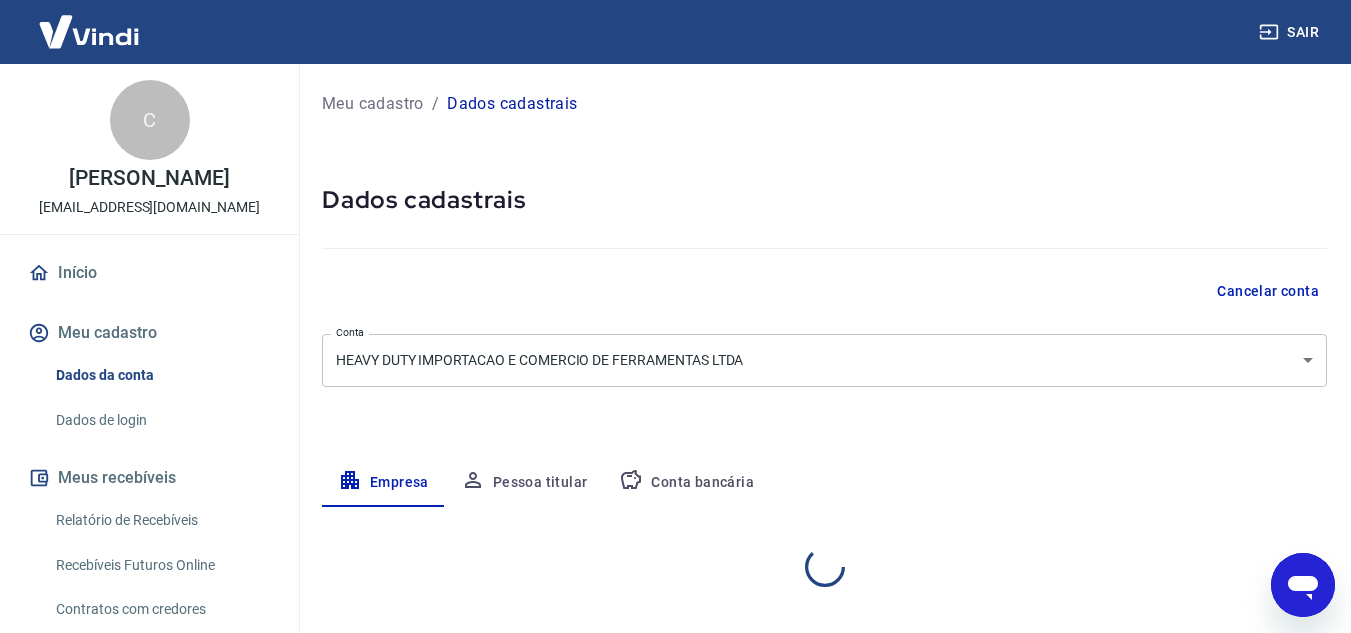 select on "PR" 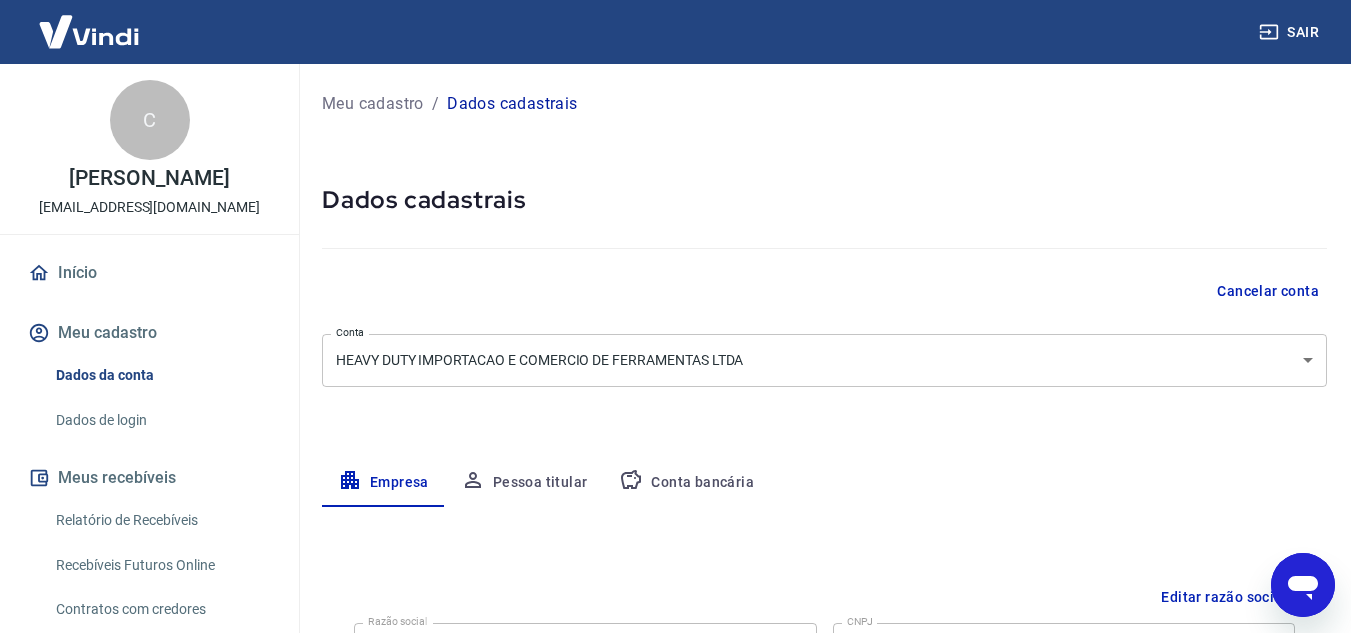 click on "Relatório de Recebíveis" at bounding box center (161, 520) 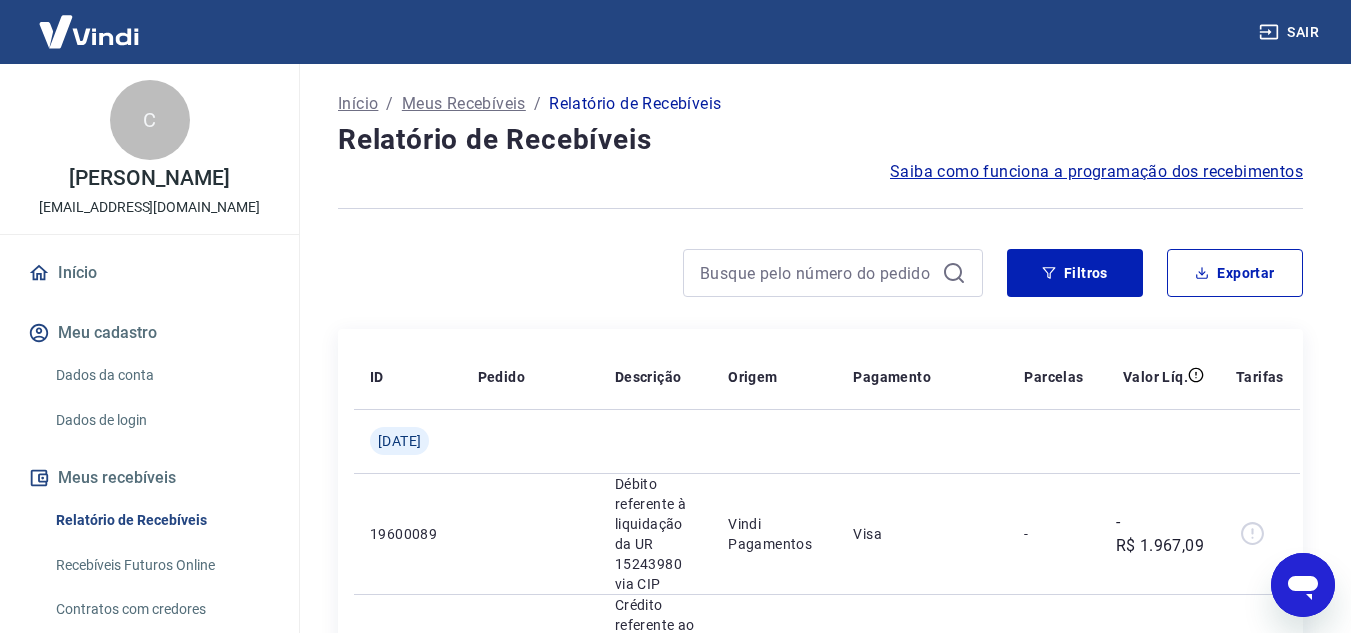 scroll, scrollTop: 100, scrollLeft: 0, axis: vertical 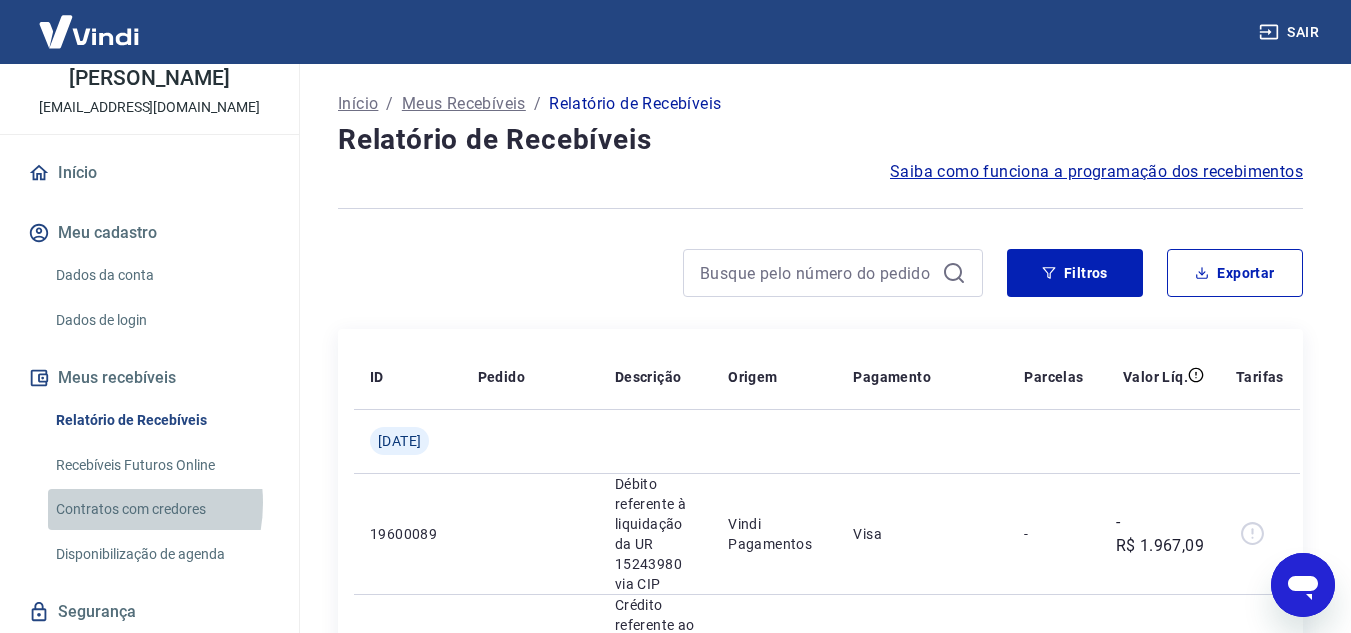 click on "Contratos com credores" at bounding box center [161, 509] 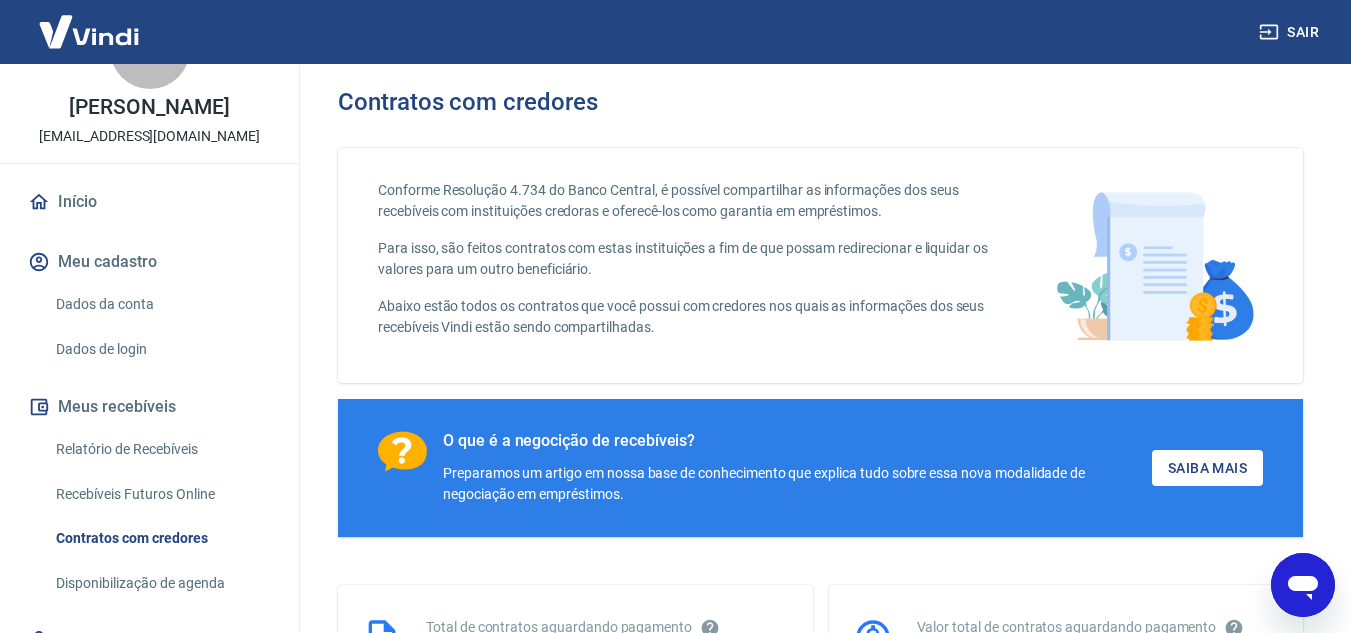 scroll, scrollTop: 161, scrollLeft: 0, axis: vertical 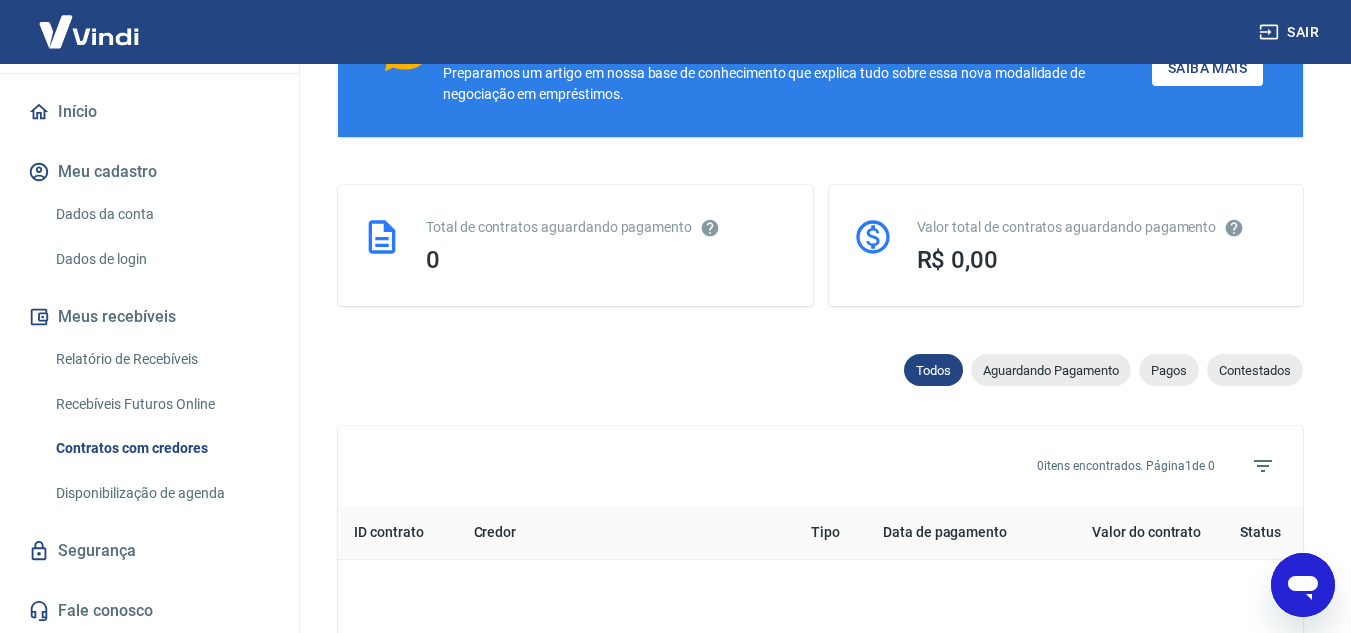 click on "Sair" at bounding box center (1291, 32) 